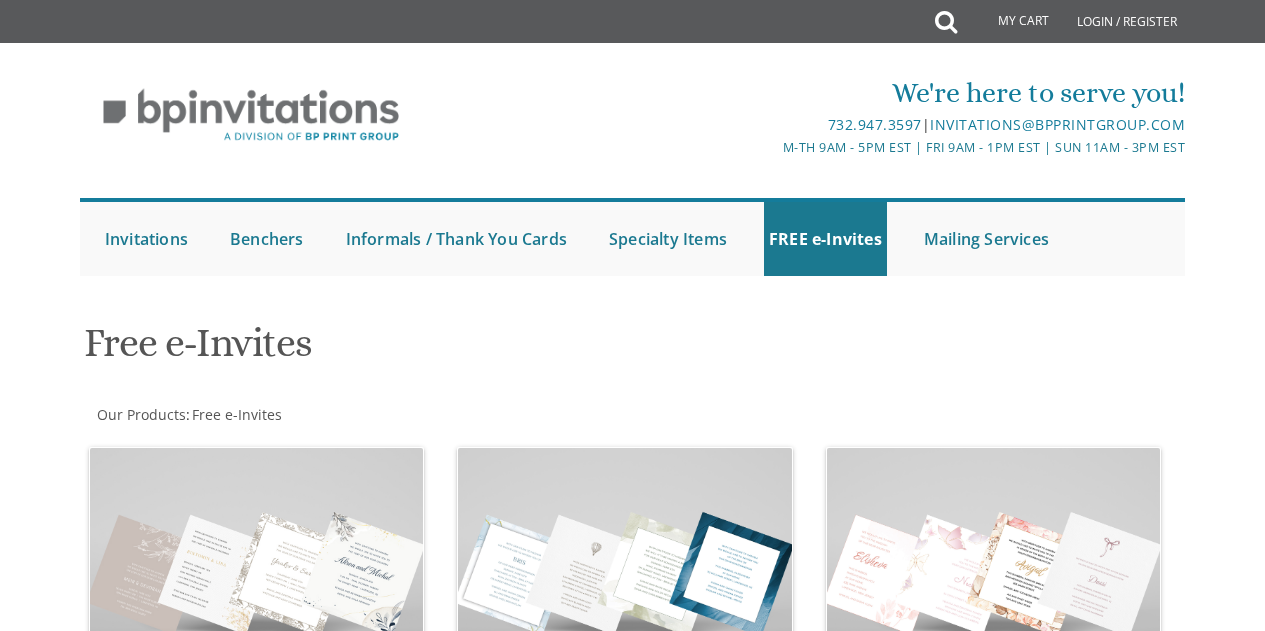 scroll, scrollTop: 0, scrollLeft: 0, axis: both 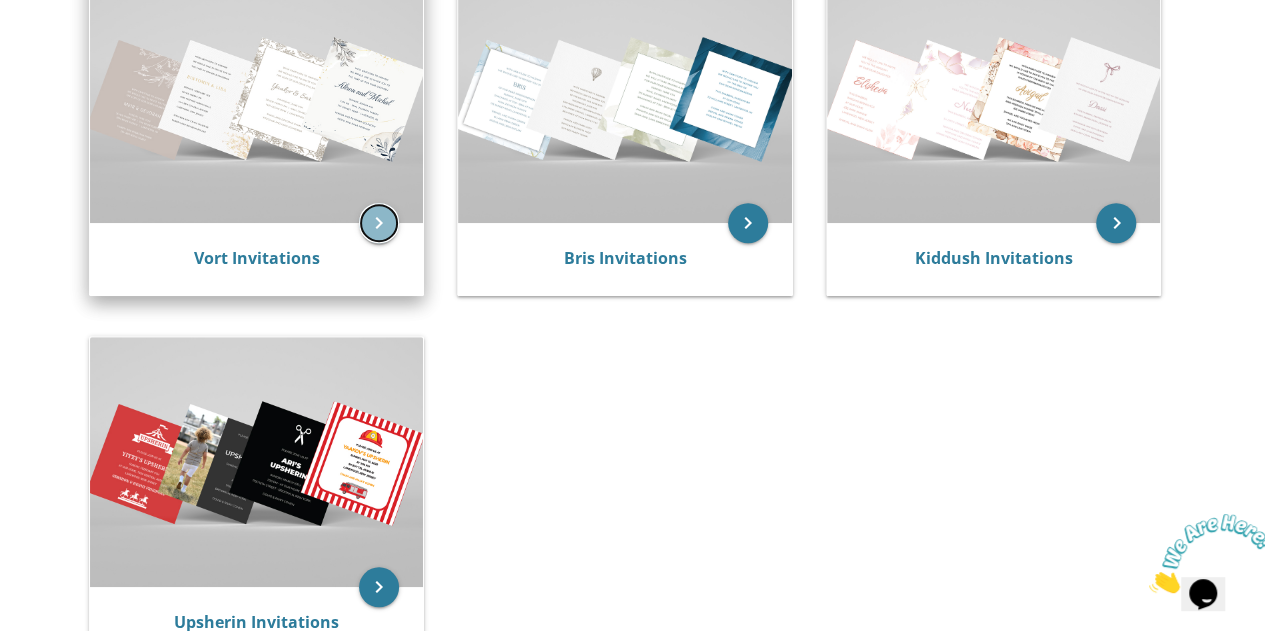 click on "keyboard_arrow_right" at bounding box center [379, 223] 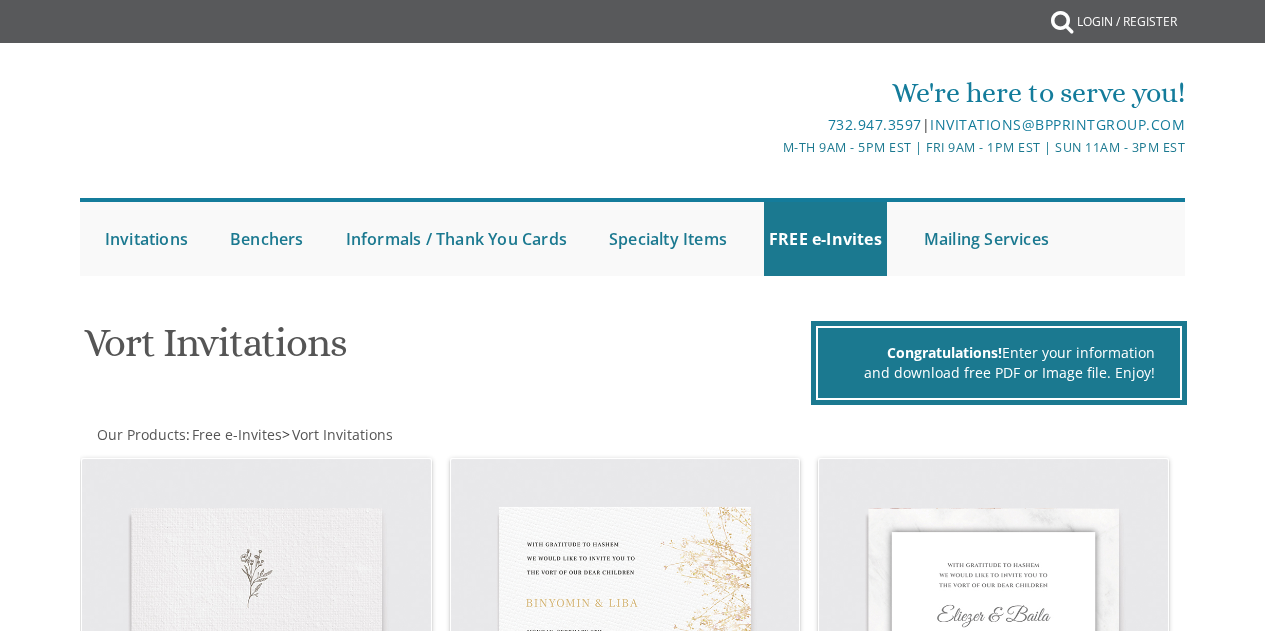 scroll, scrollTop: 0, scrollLeft: 0, axis: both 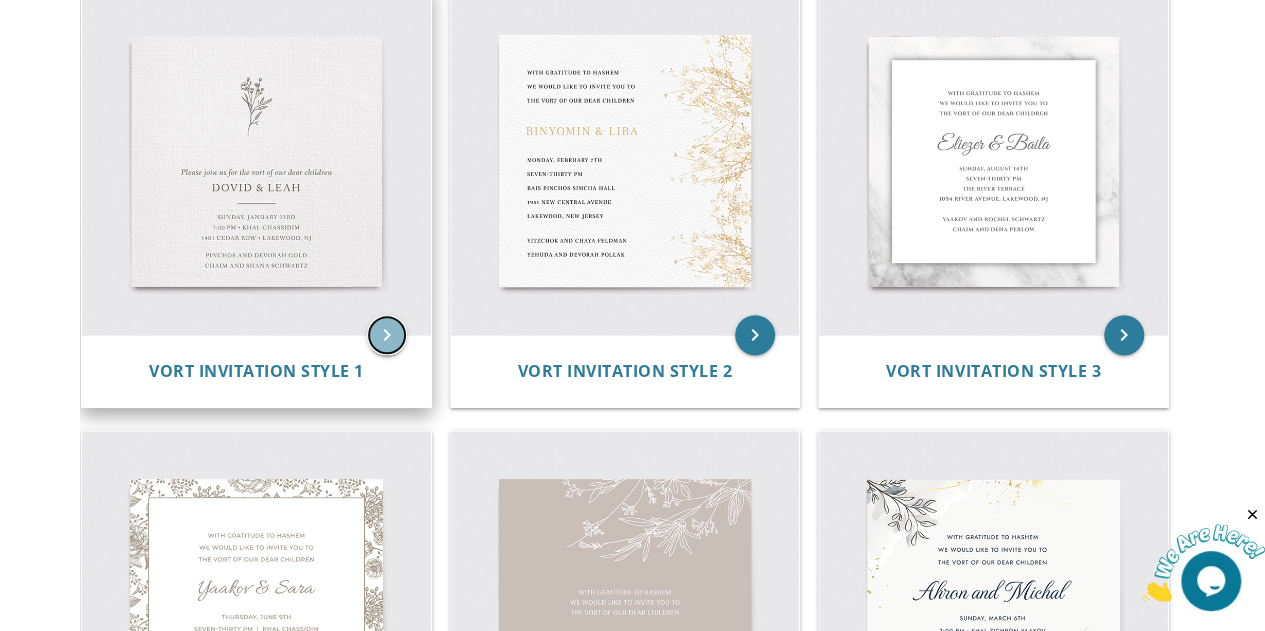 click on "keyboard_arrow_right" at bounding box center [387, 335] 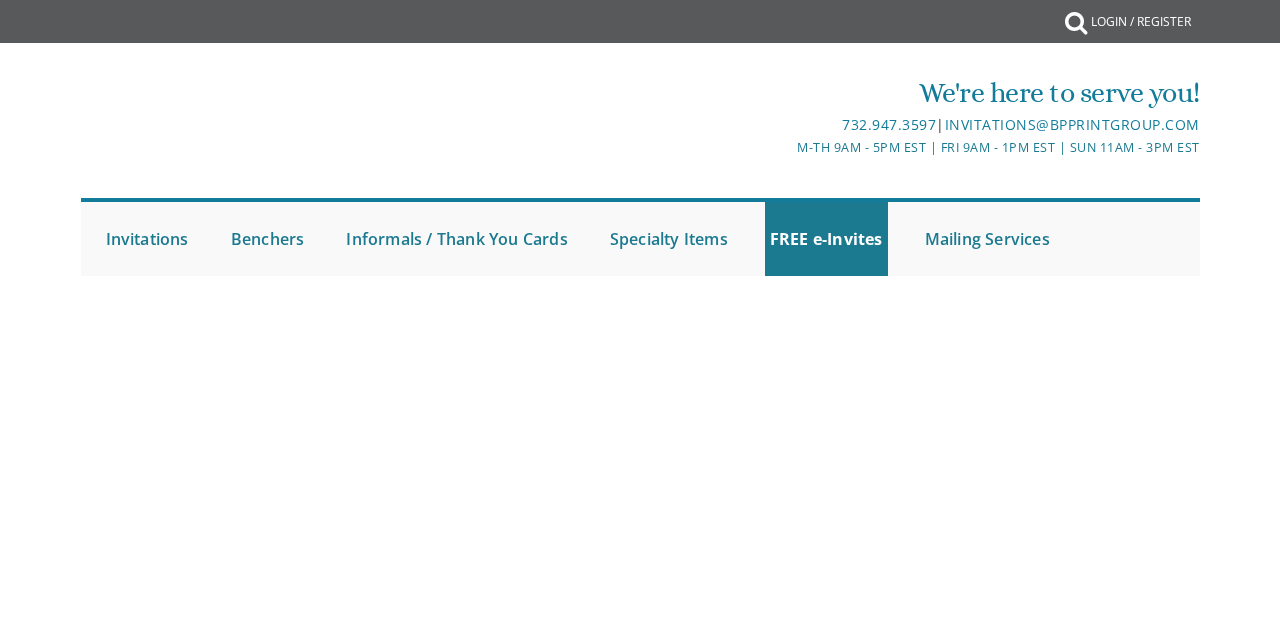 scroll, scrollTop: 0, scrollLeft: 0, axis: both 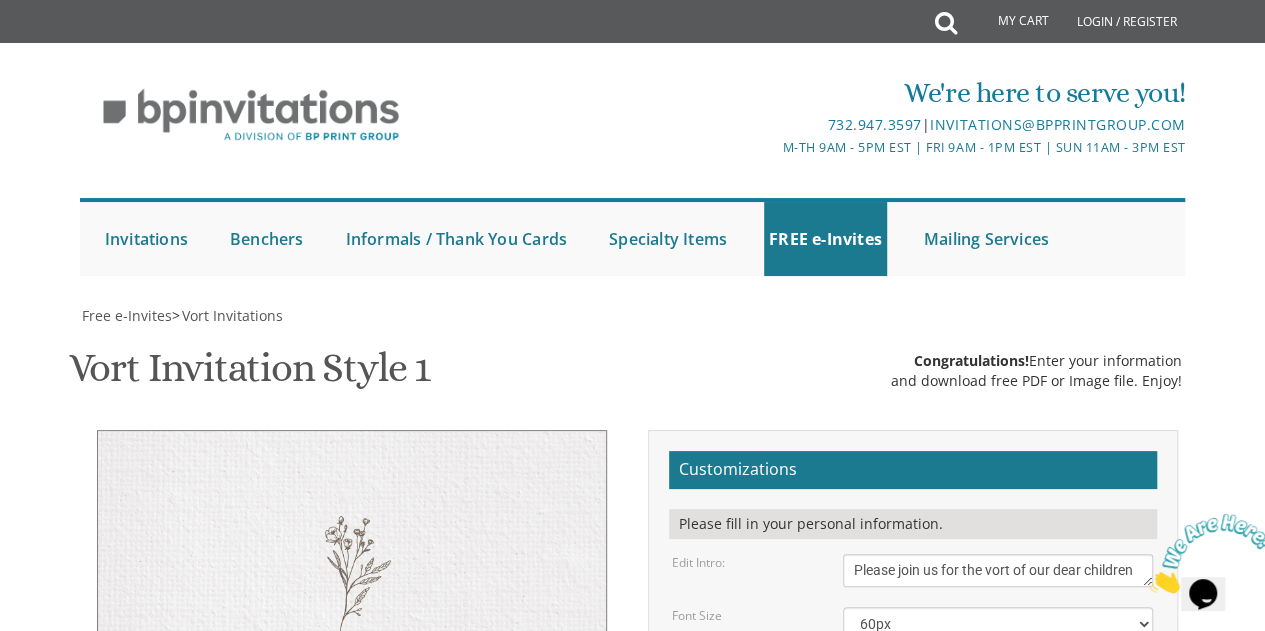 click on "Please join us for the vort of our dear children" at bounding box center (998, 570) 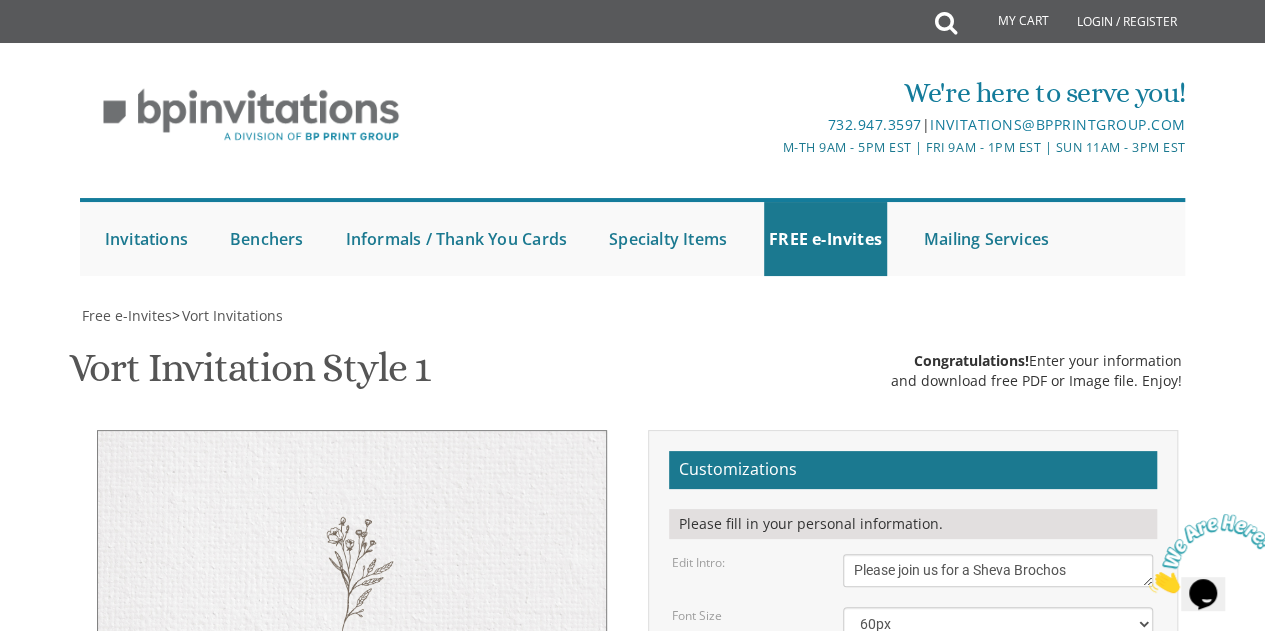 click on "Please join us for the vort of our dear children" at bounding box center [998, 570] 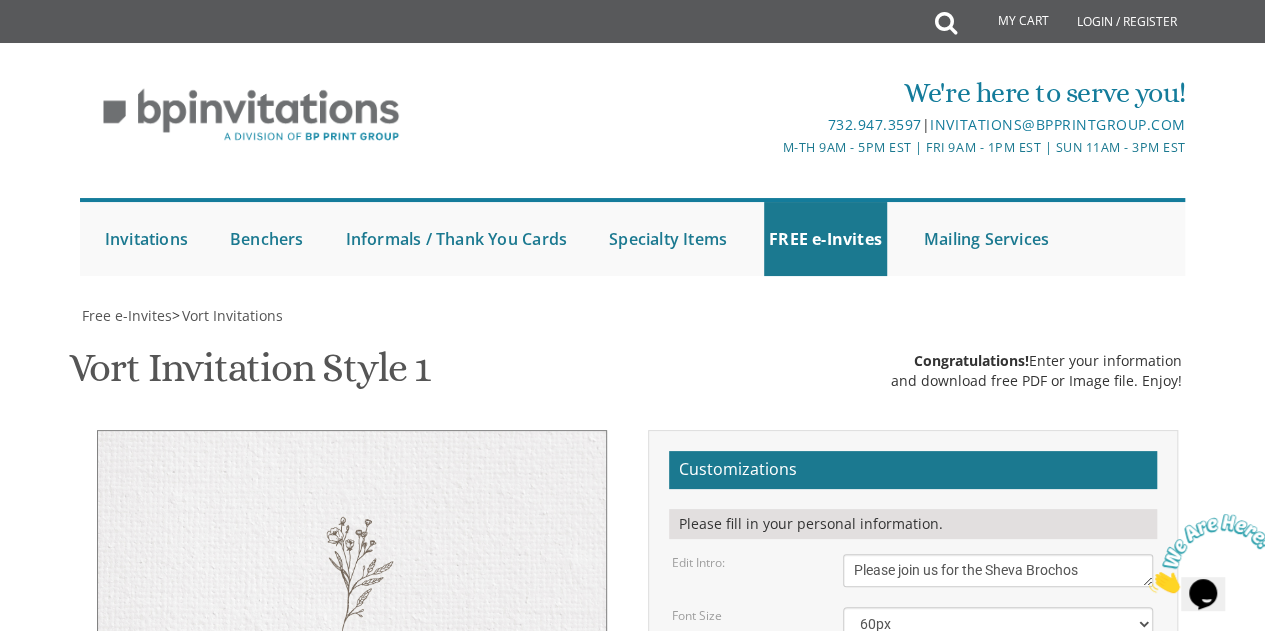 click on "Please join us for the vort of our dear children" at bounding box center [998, 570] 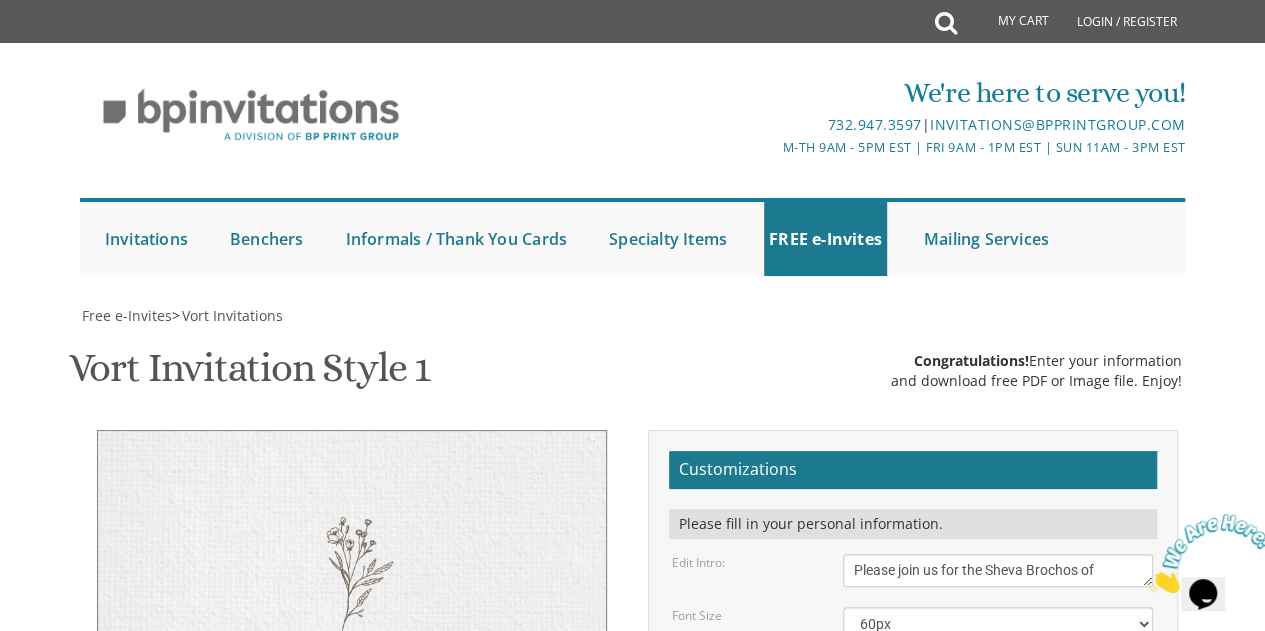 type on "Please join us for the Sheva Brochos of" 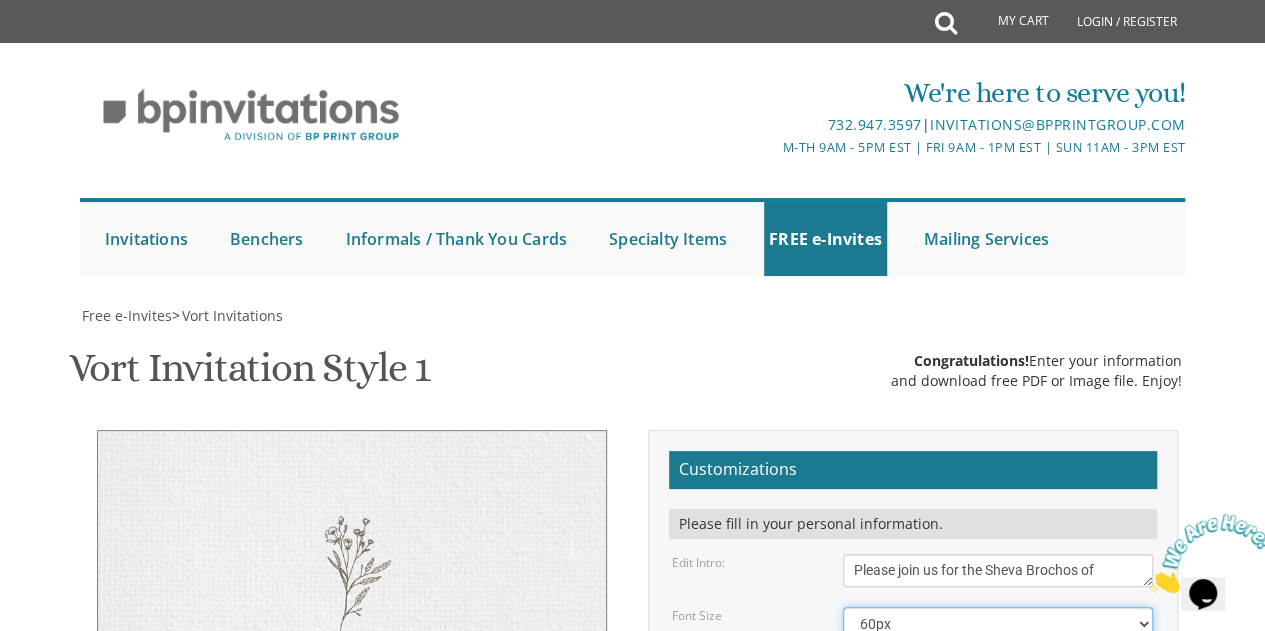 click on "40px 50px 60px 70px 80px" at bounding box center (998, 624) 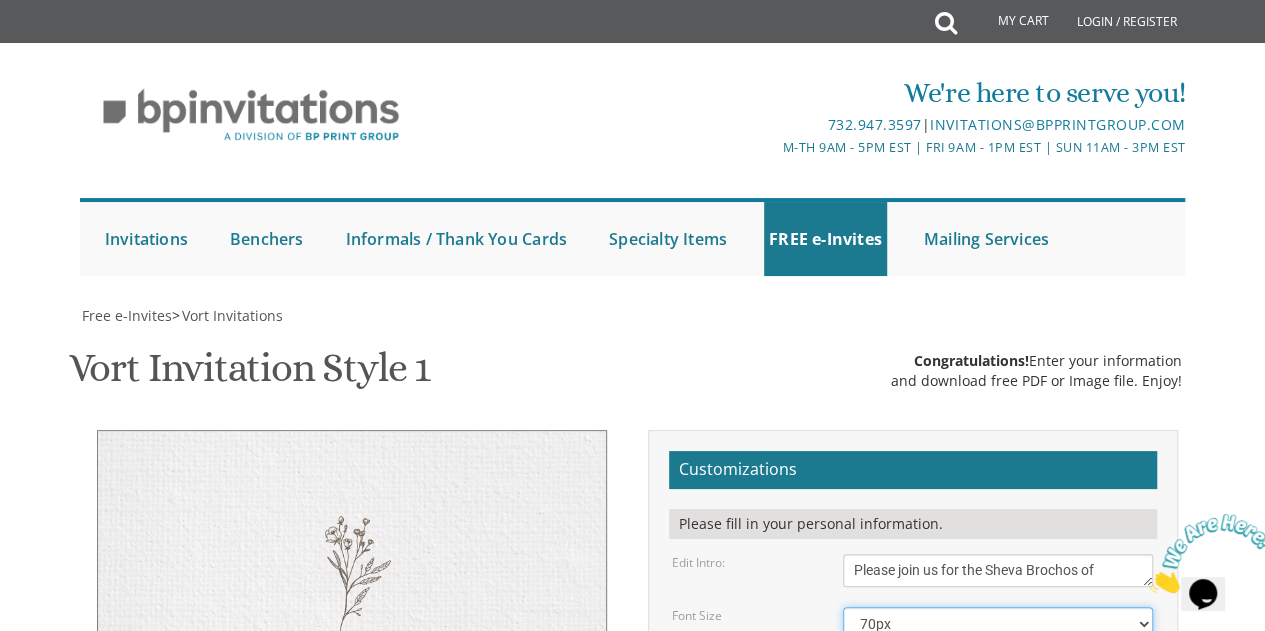 click on "40px 50px 60px 70px 80px" at bounding box center [998, 624] 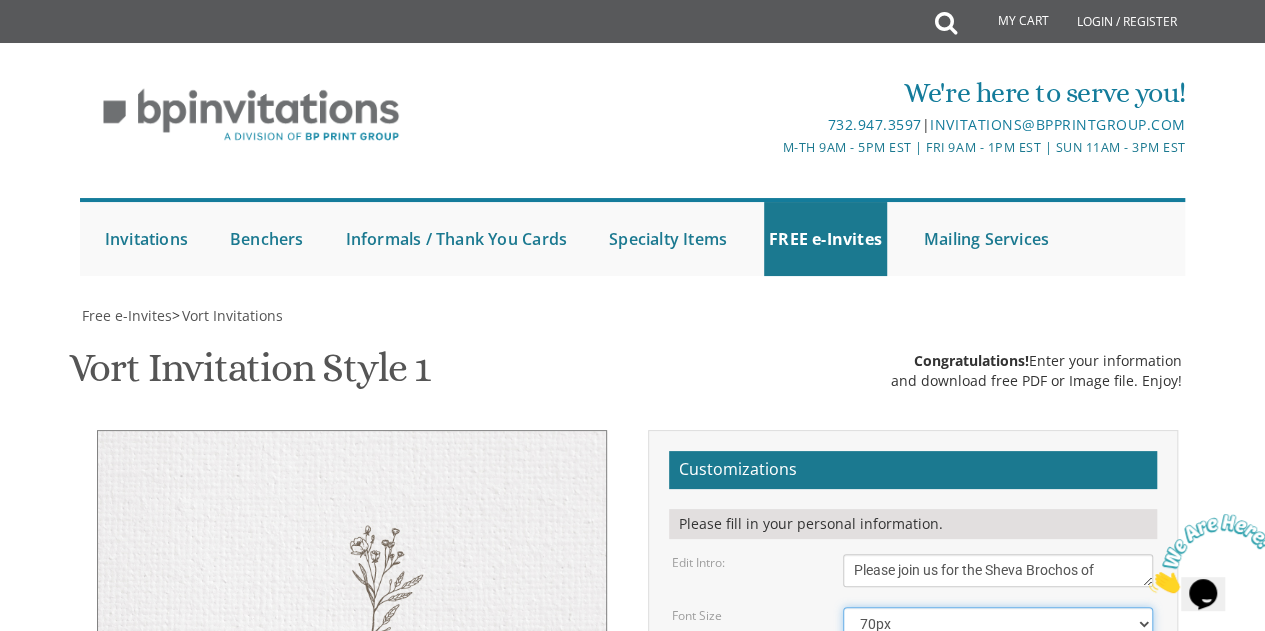 click on "40px 50px 60px 70px 80px" at bounding box center [998, 624] 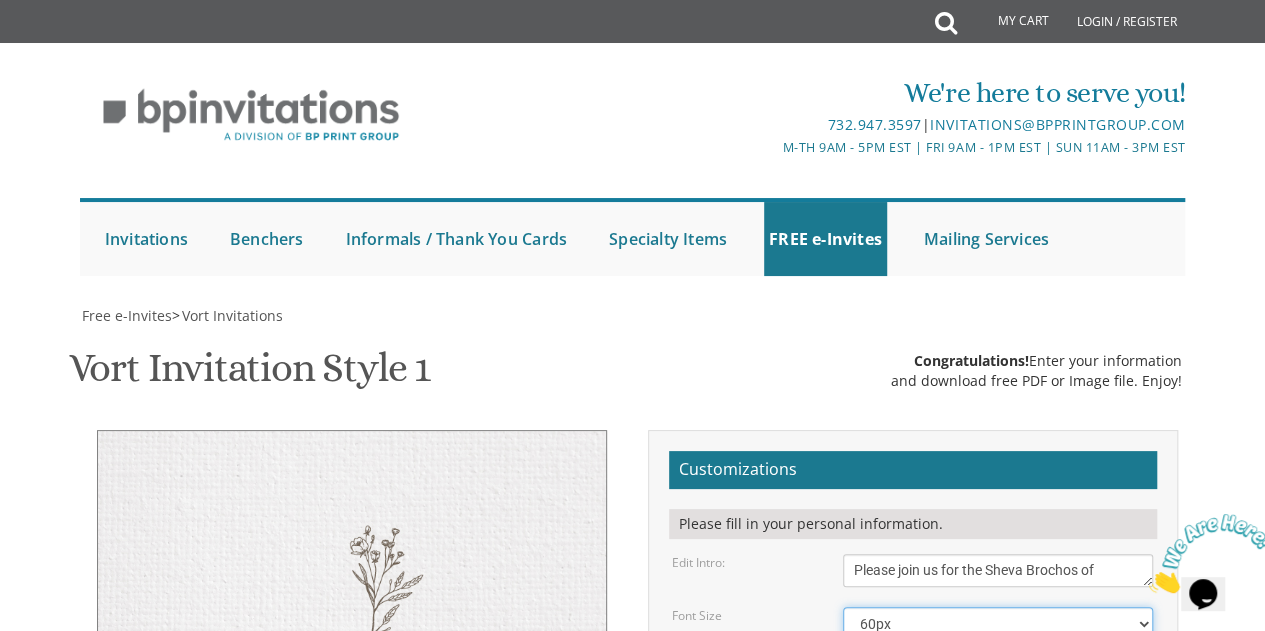 click on "40px 50px 60px 70px 80px" at bounding box center [998, 624] 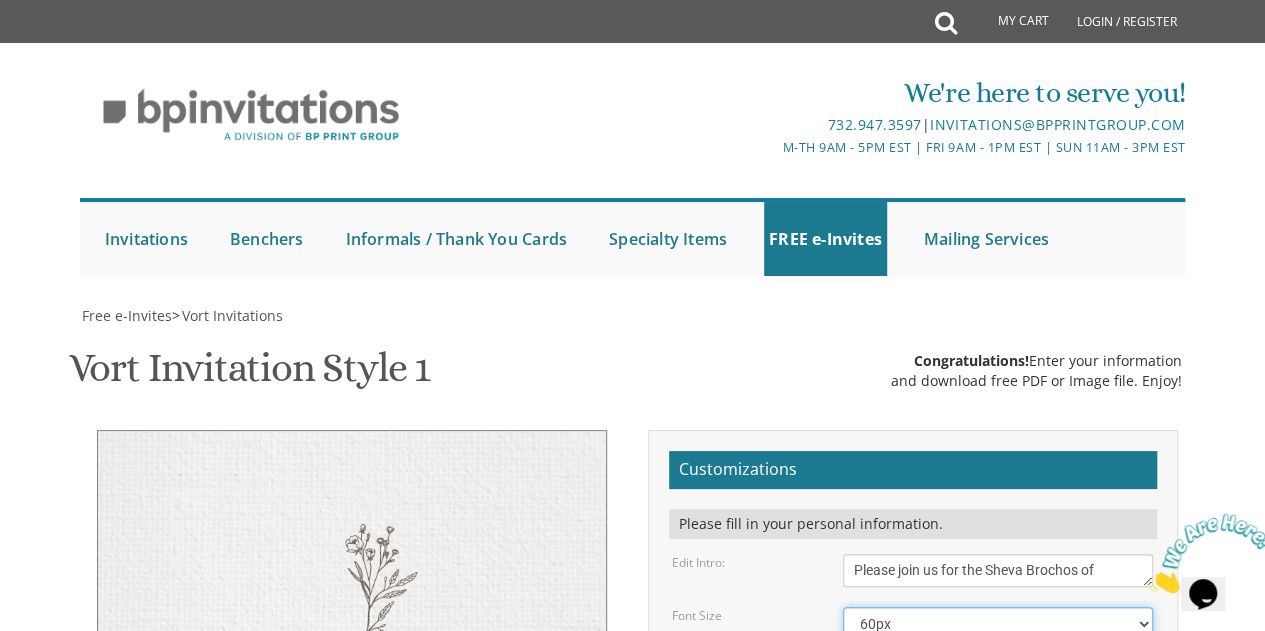 click on "40px 50px 60px 70px 80px" at bounding box center [998, 624] 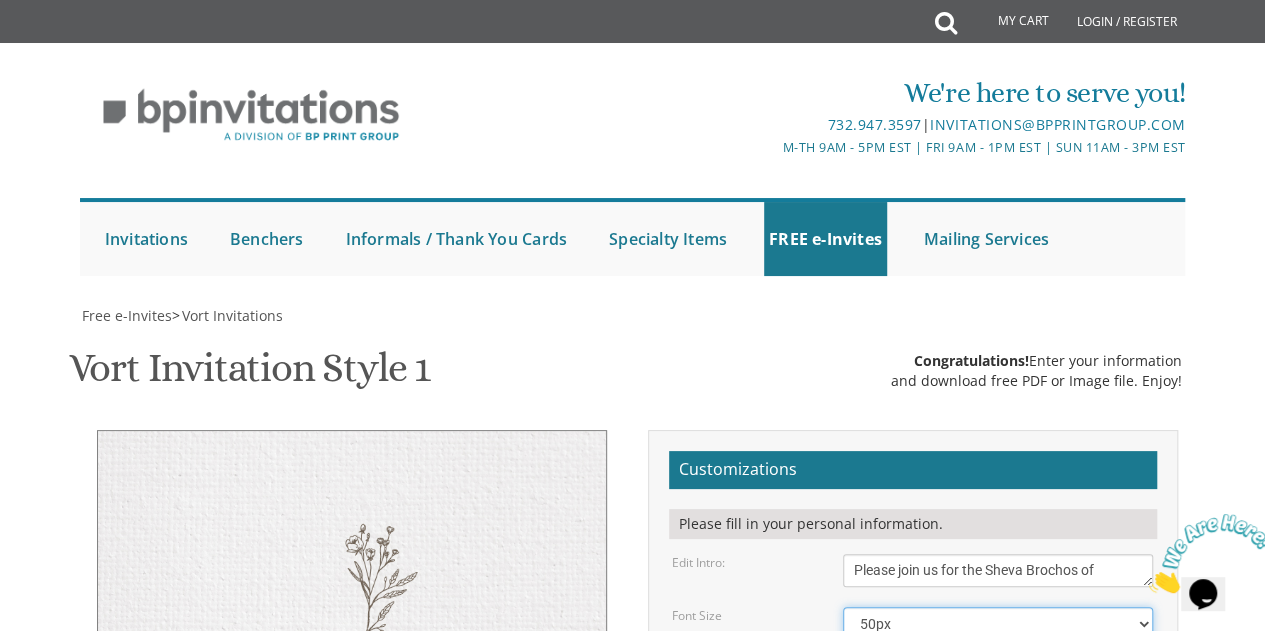 click on "40px 50px 60px 70px 80px" at bounding box center (998, 624) 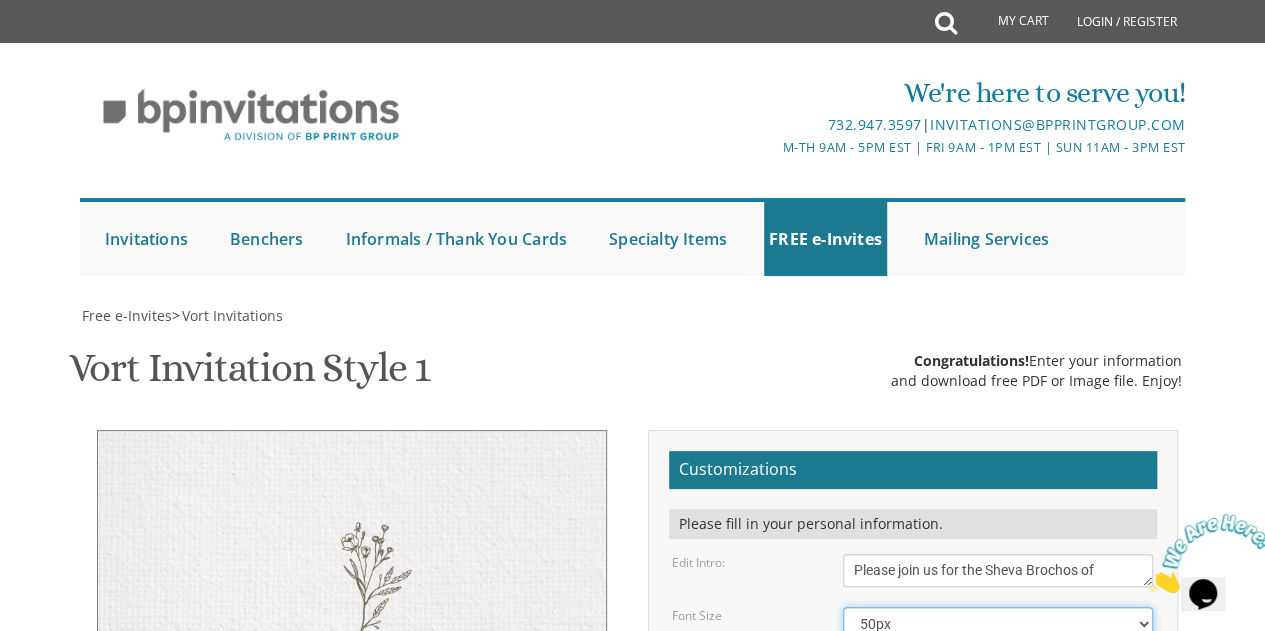 click on "40px 50px 60px 70px 80px" at bounding box center [998, 624] 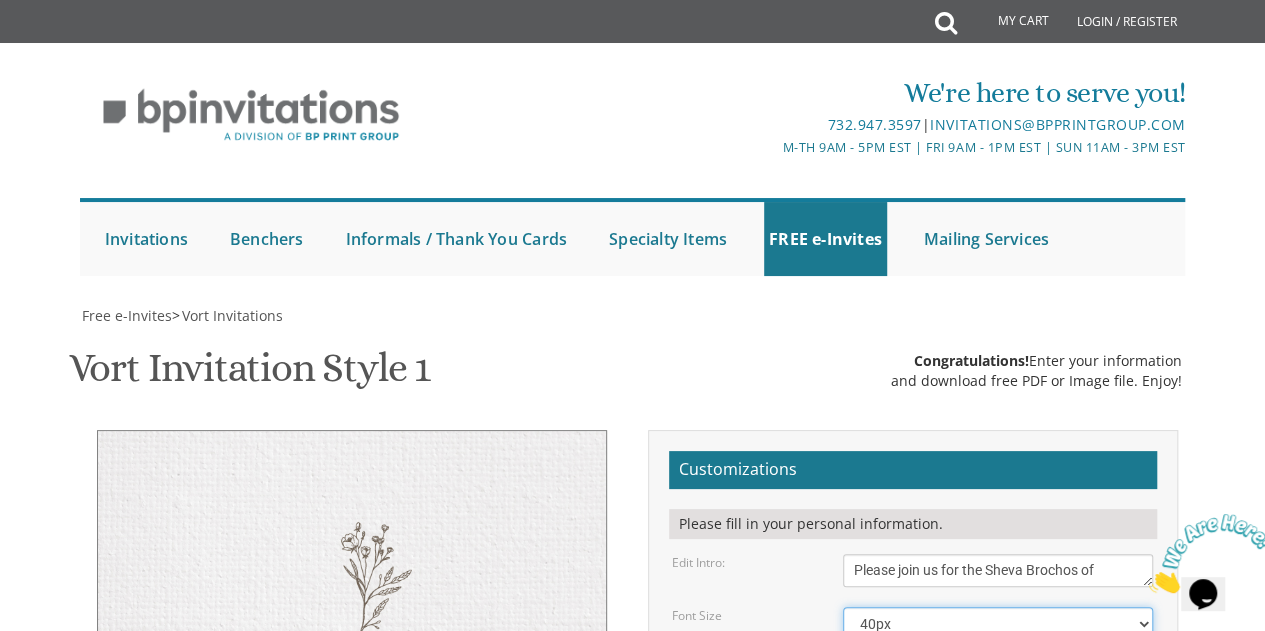 click on "40px 50px 60px 70px 80px" at bounding box center [998, 624] 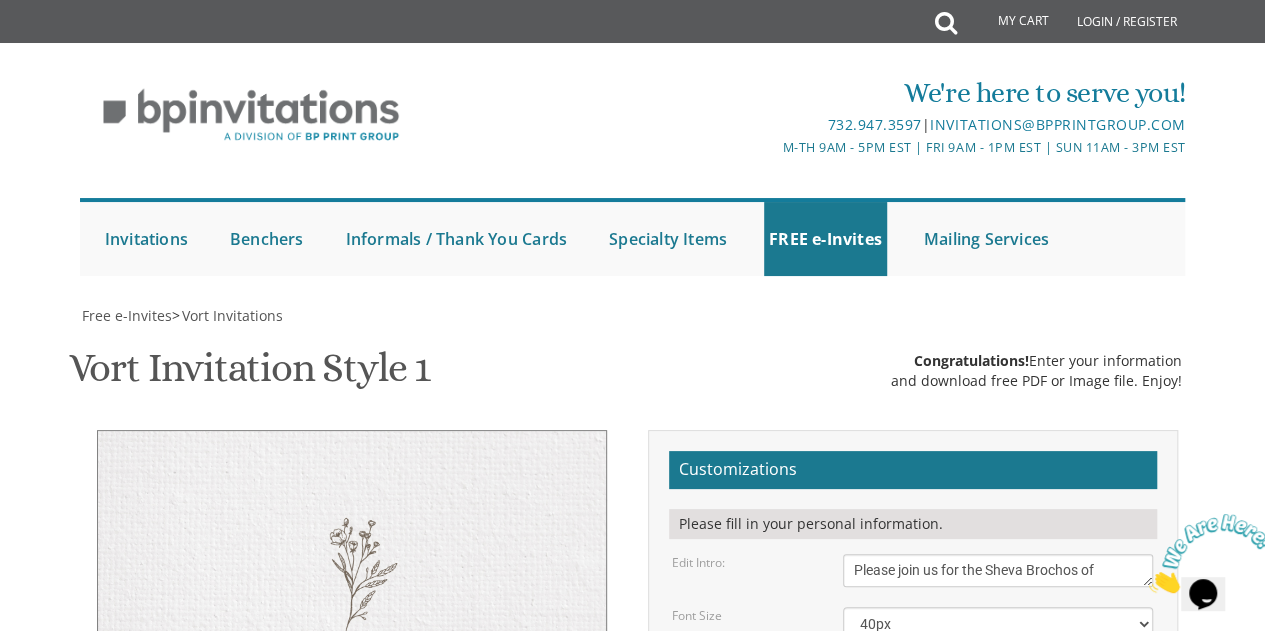 click on "[FIRST] & [FIRST]" at bounding box center (998, 677) 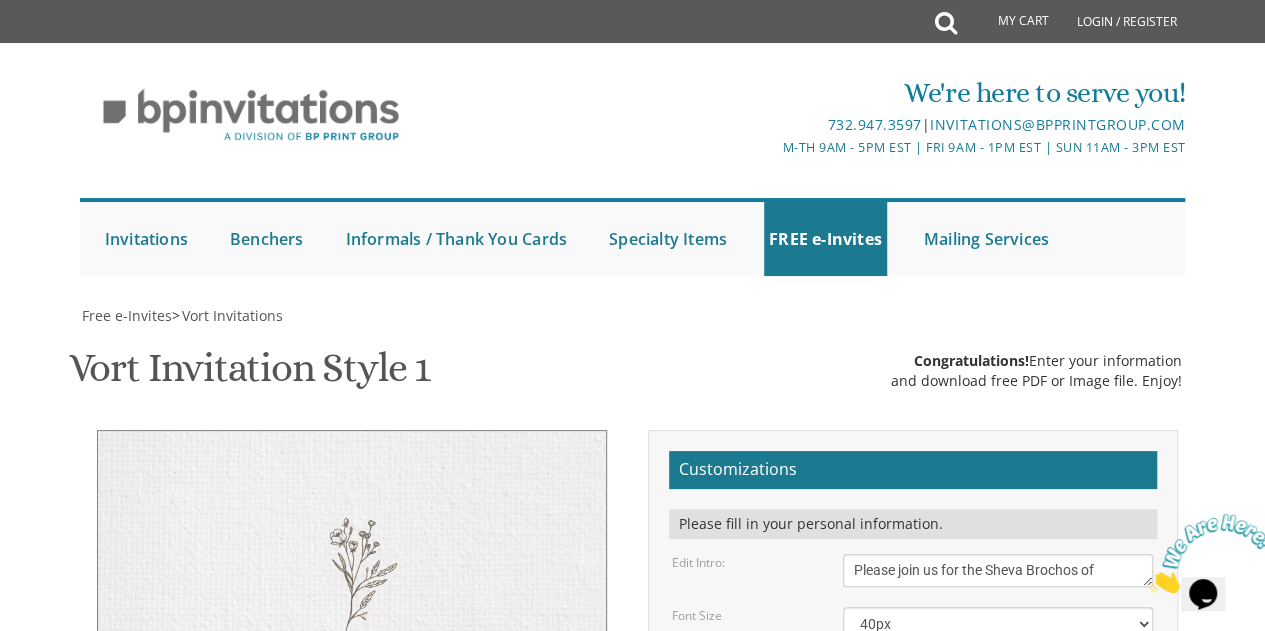 type on "S" 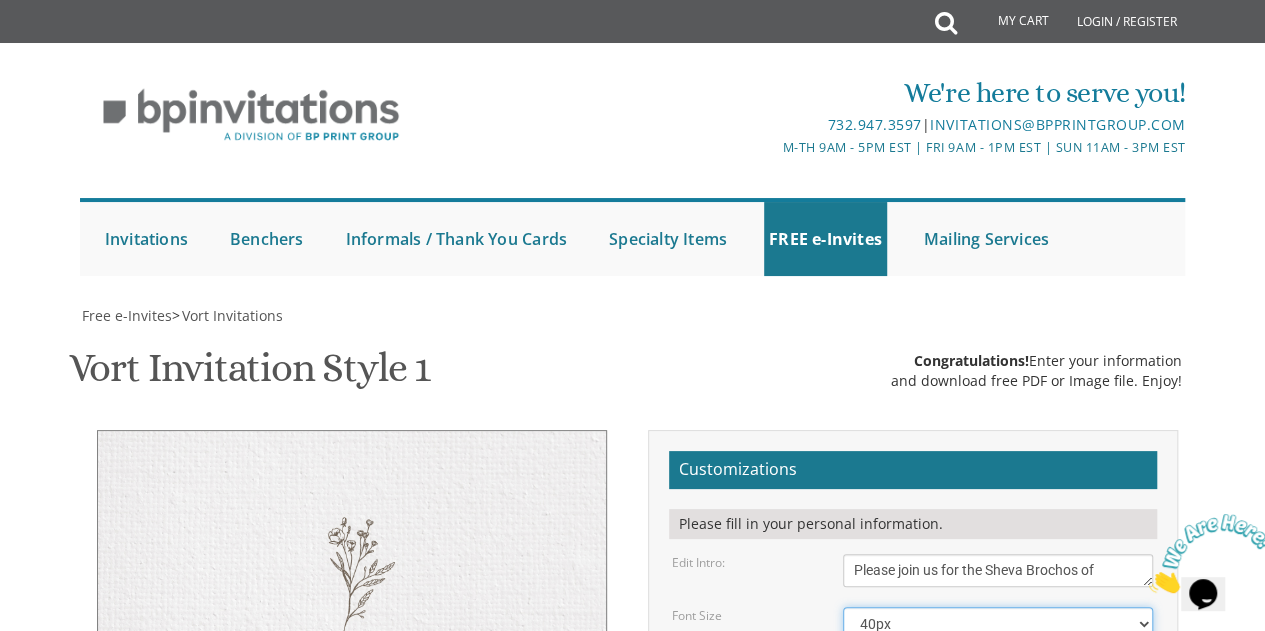 click on "40px 50px 60px 70px 80px" at bounding box center (998, 624) 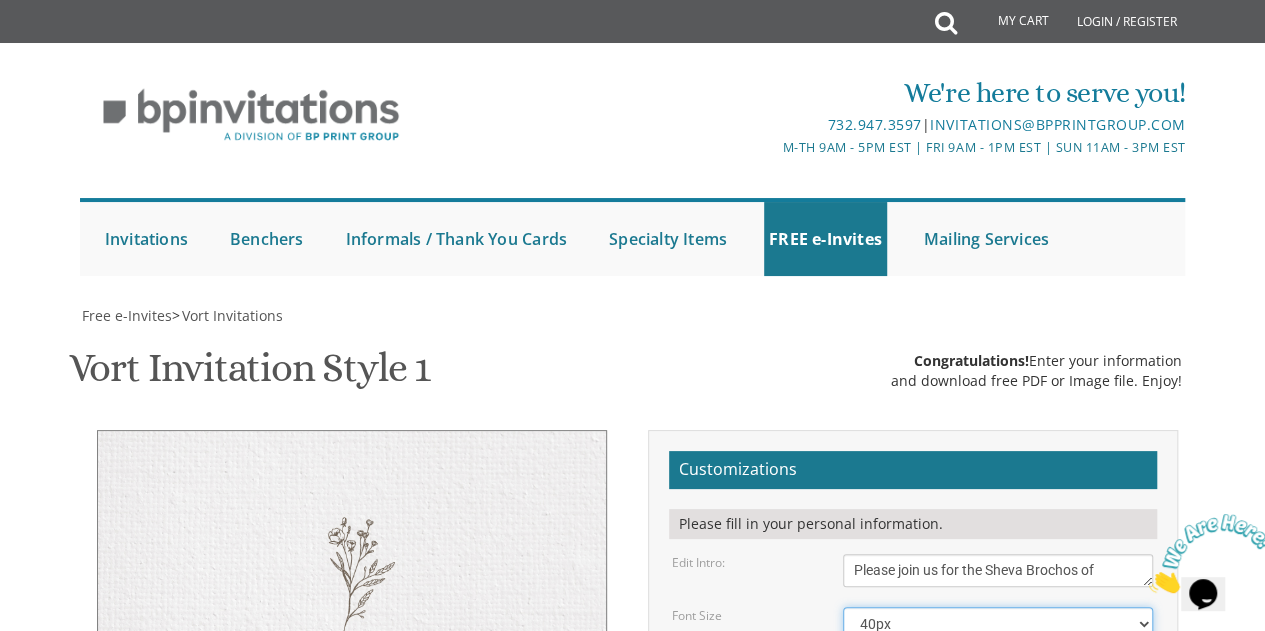 click on "40px 50px 60px 70px 80px" at bounding box center [998, 624] 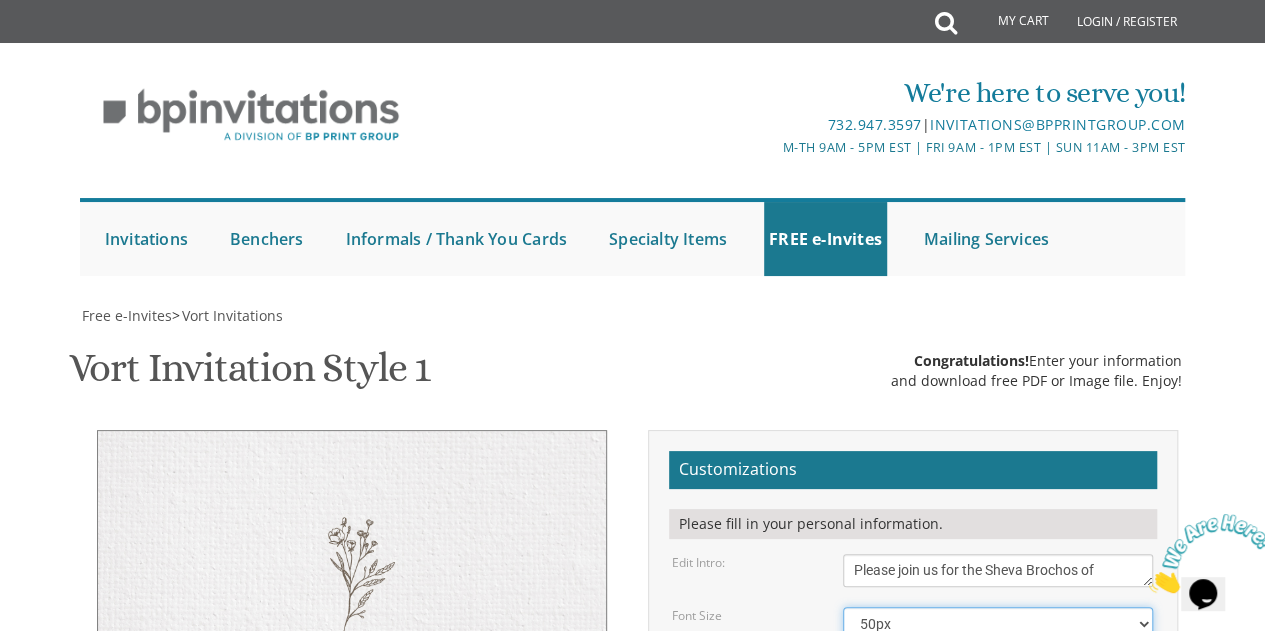 click on "40px 50px 60px 70px 80px" at bounding box center (998, 624) 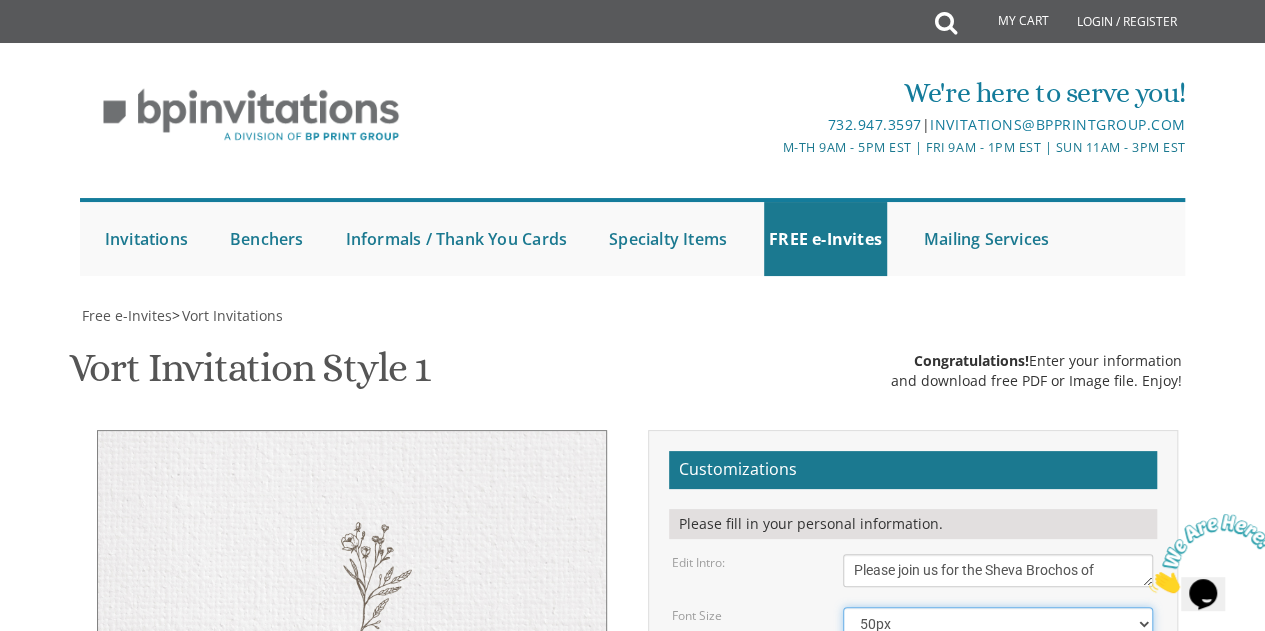 click on "40px 50px 60px 70px 80px" at bounding box center [998, 624] 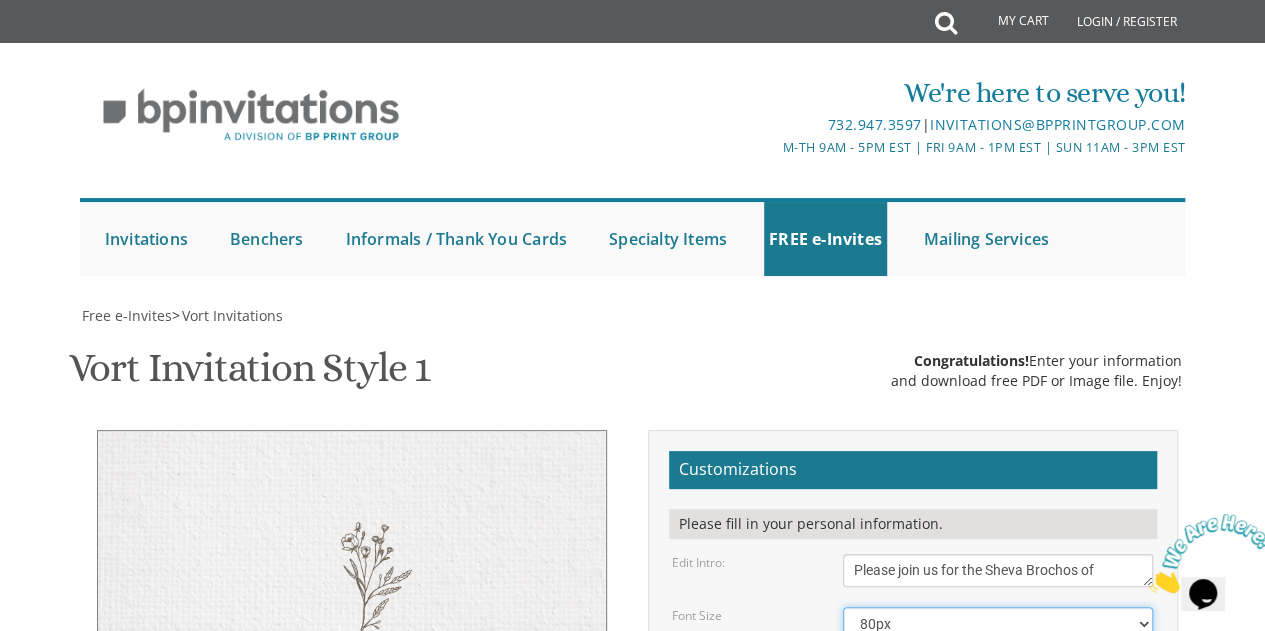 click on "40px 50px 60px 70px 80px" at bounding box center (998, 624) 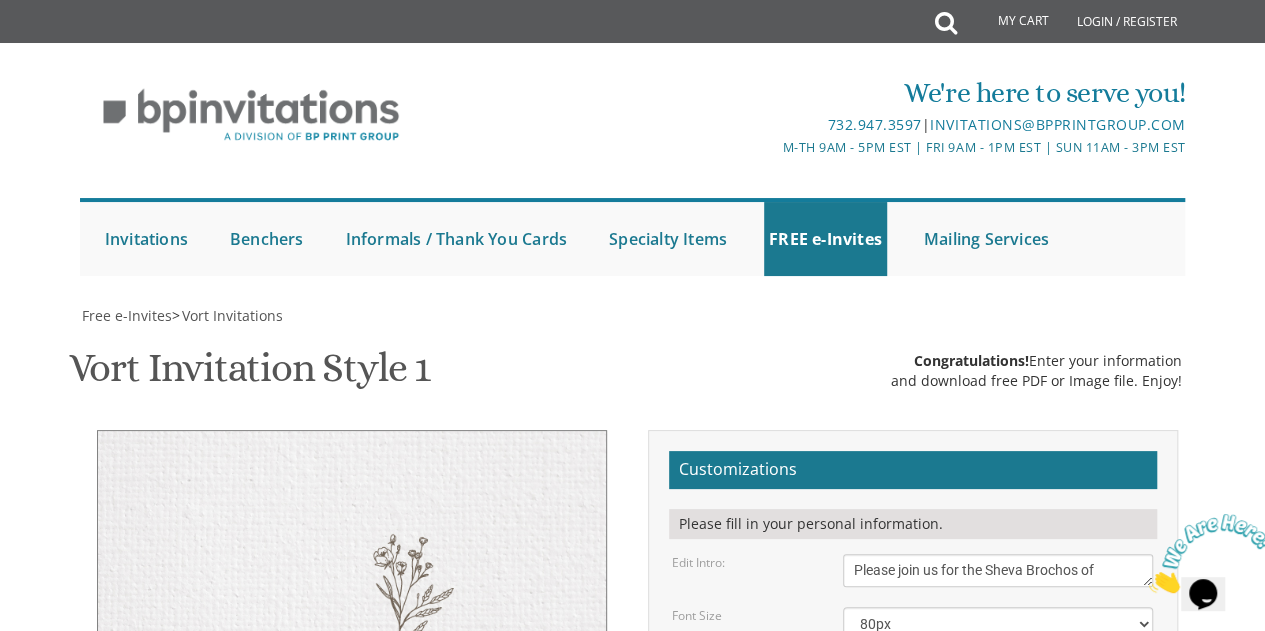 click on "[FIRST] & [FIRST]" at bounding box center (998, 677) 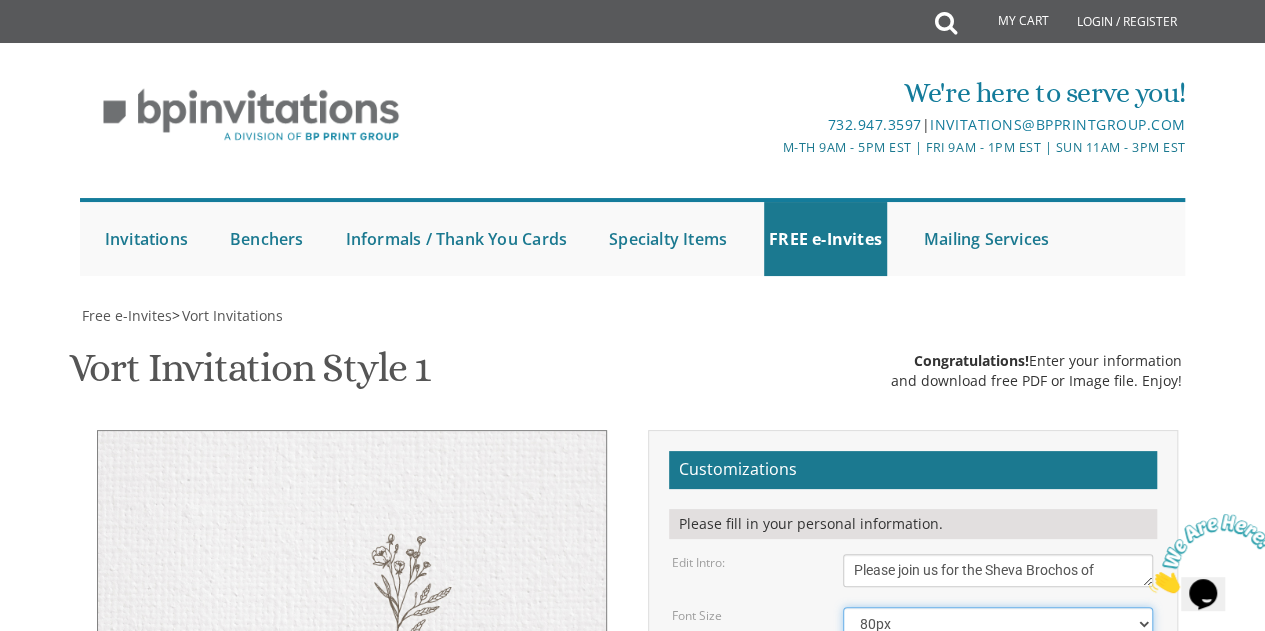 click on "40px 50px 60px 70px 80px" at bounding box center [998, 624] 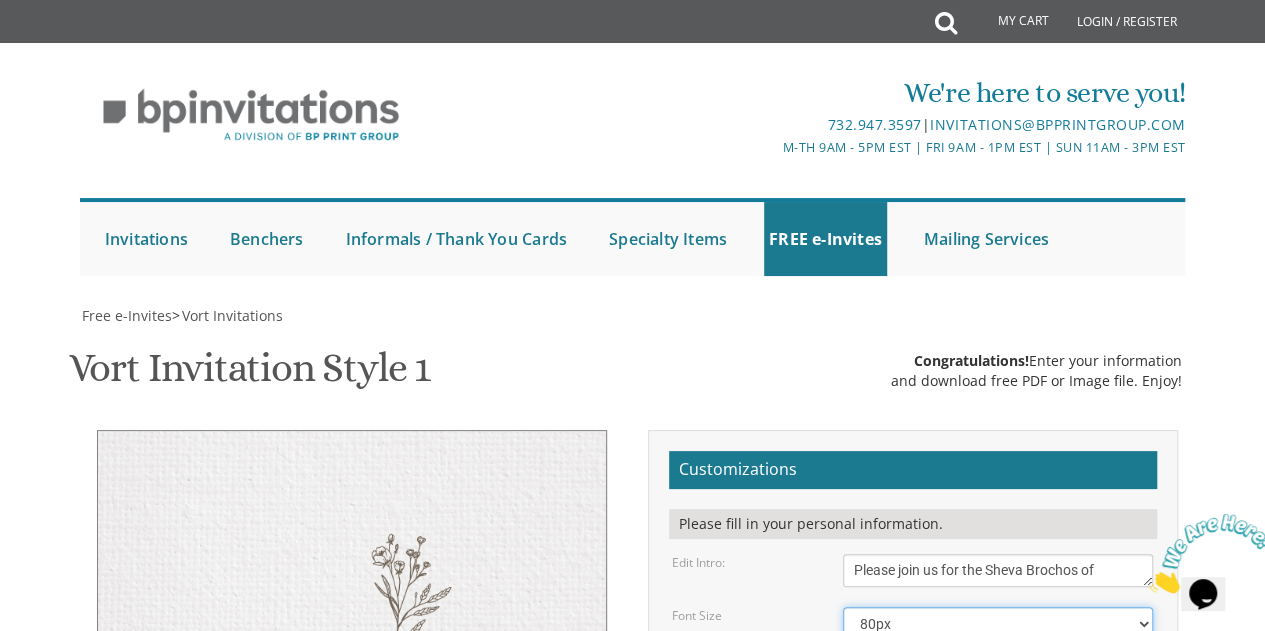 select on "40px" 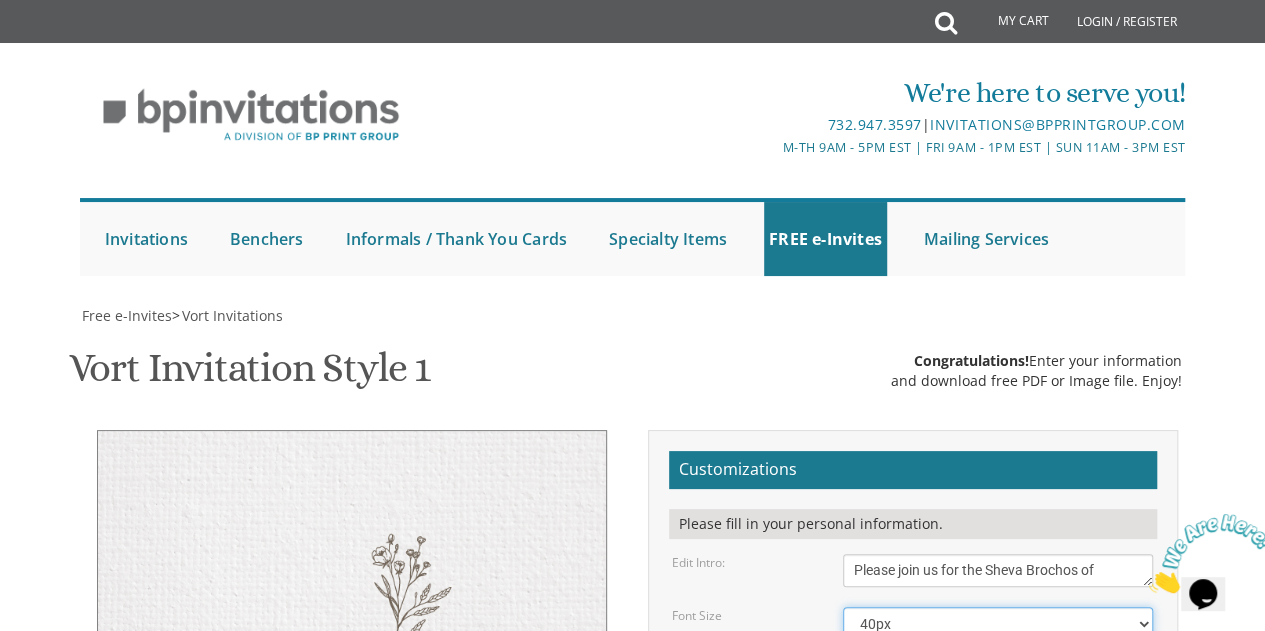 click on "40px 50px 60px 70px 80px" at bounding box center (998, 624) 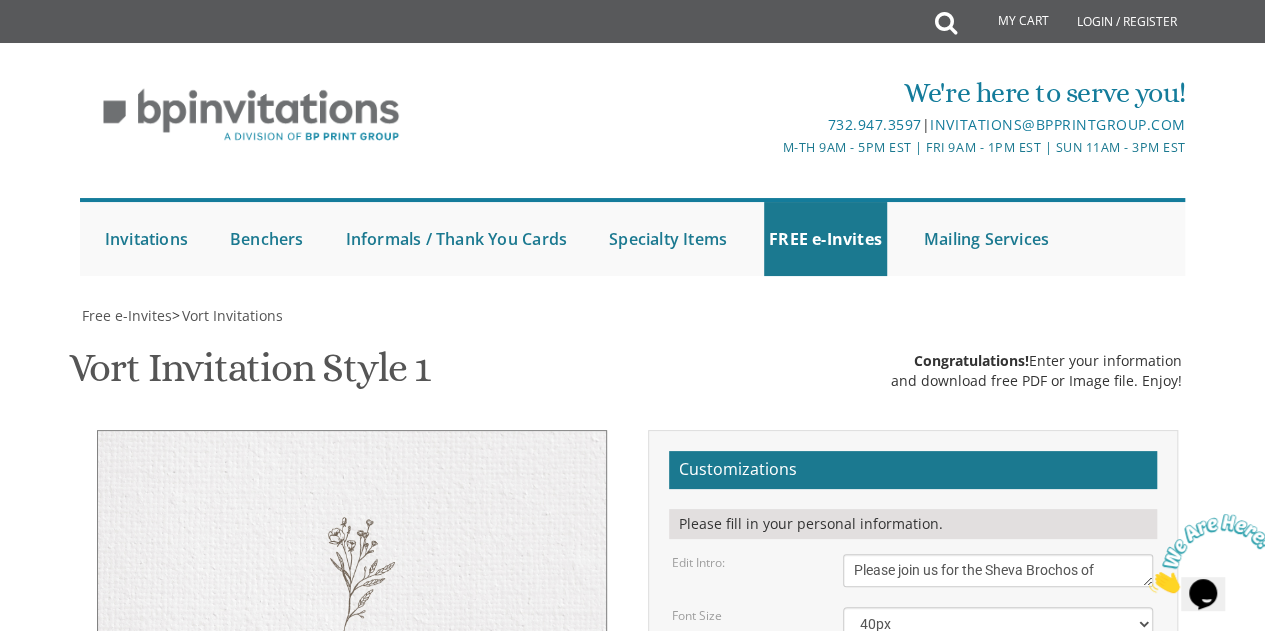 click on "[FIRST] and [FIRST]" at bounding box center [352, 729] 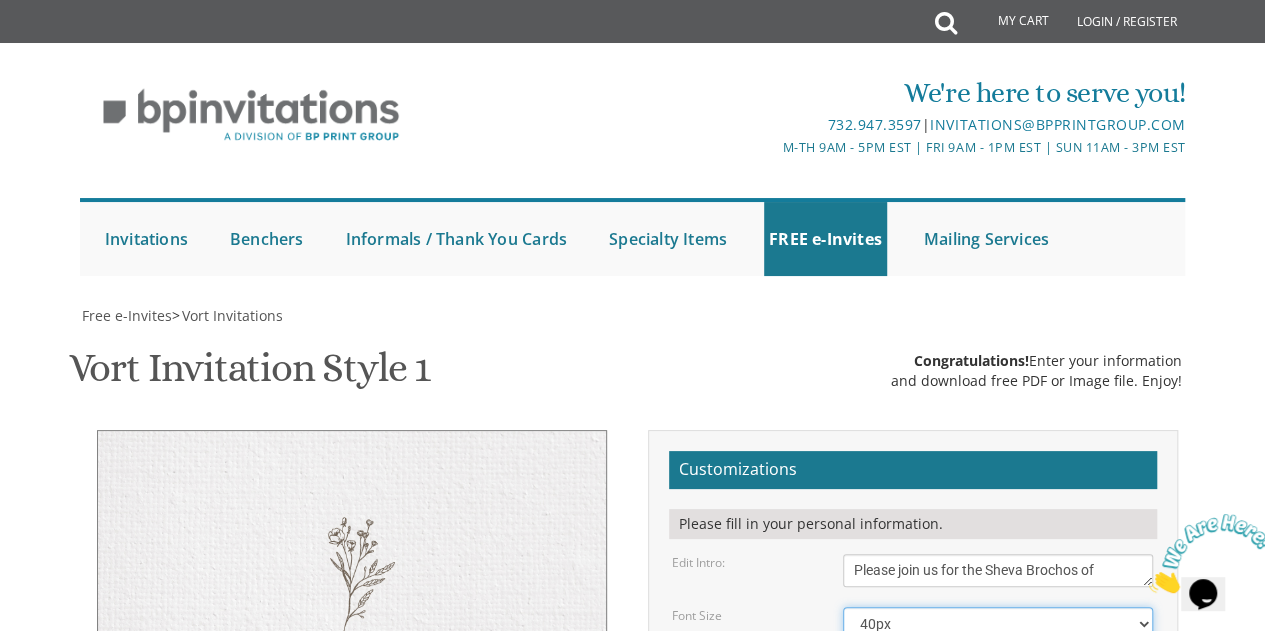 click on "40px 50px 60px 70px 80px" at bounding box center (998, 624) 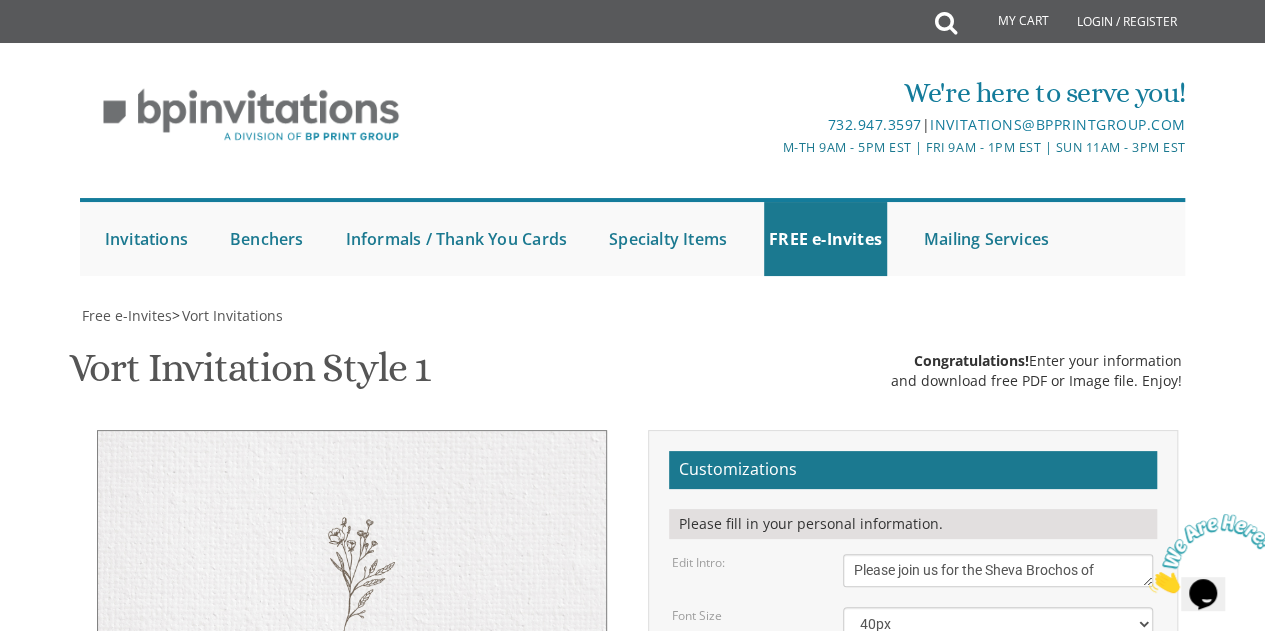 click on "Free e-Invites  >  Vort Invitations
Vort Invitation Style 1  SKU: vort1
Congratulations!  Enter your information
and download free PDF or Image file. Enjoy!
Please join us for the Sheva Brochos of
[FIRST] and [FIRST]
[DAY], [MONTH], [NUMBER]t
[NUMBER]:[NUMBER] [AM/PM] • [BUSINESS_NAME]
[NUMBER] [STREET] • [CITY],ny
The [LAST] and [LAST] Families
RSVP [PHONE]
ק" at bounding box center [632, 956] 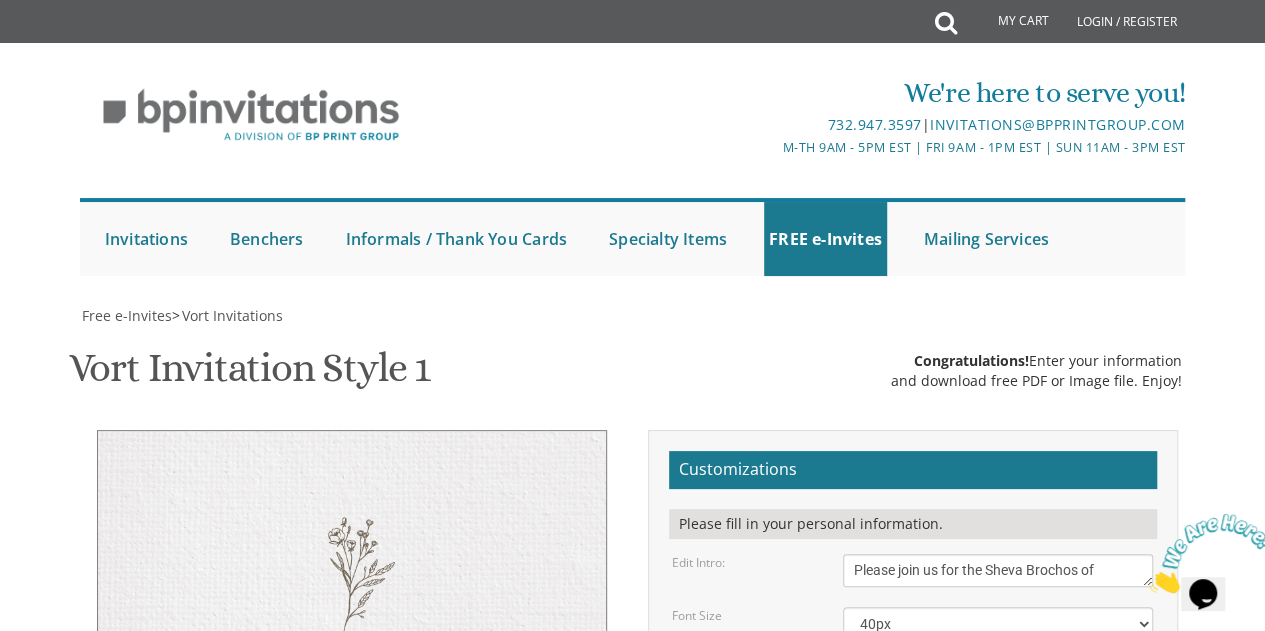 scroll, scrollTop: 714, scrollLeft: 0, axis: vertical 